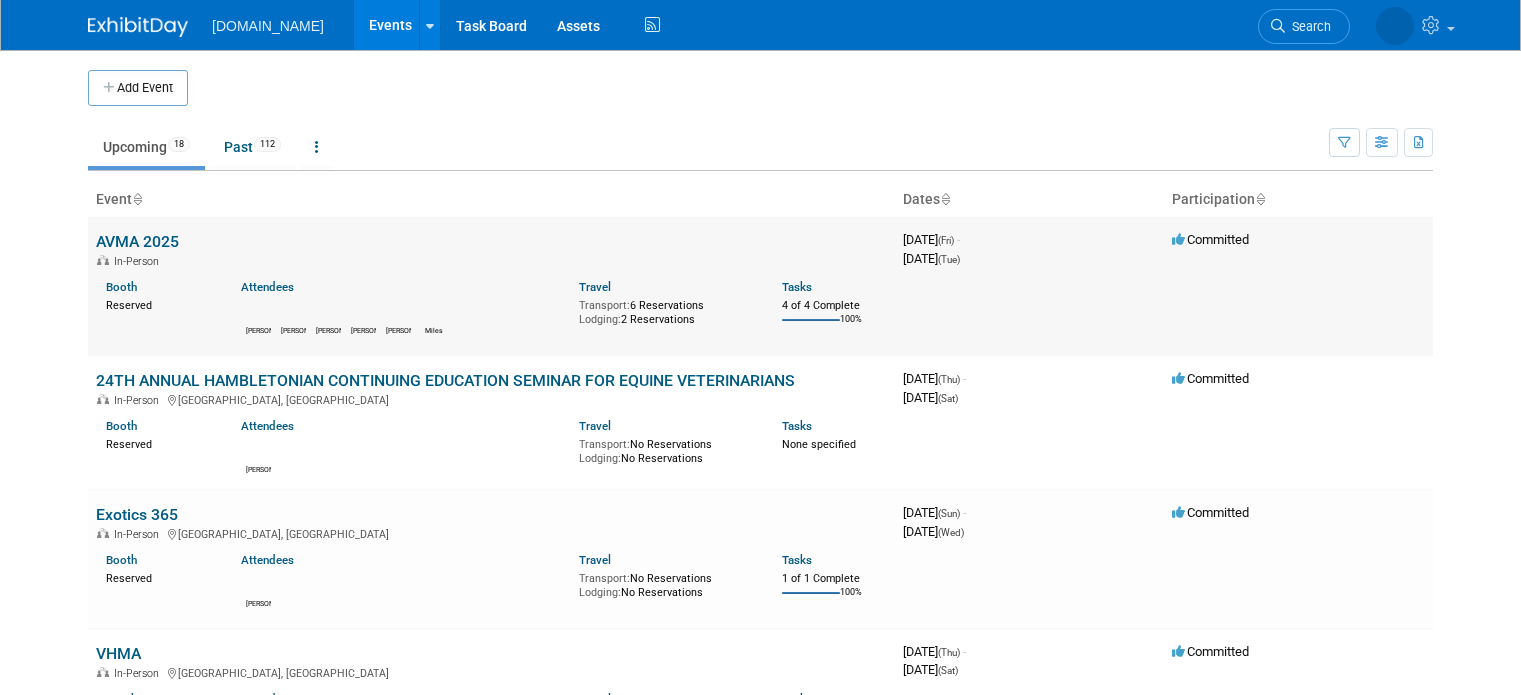 scroll, scrollTop: 0, scrollLeft: 0, axis: both 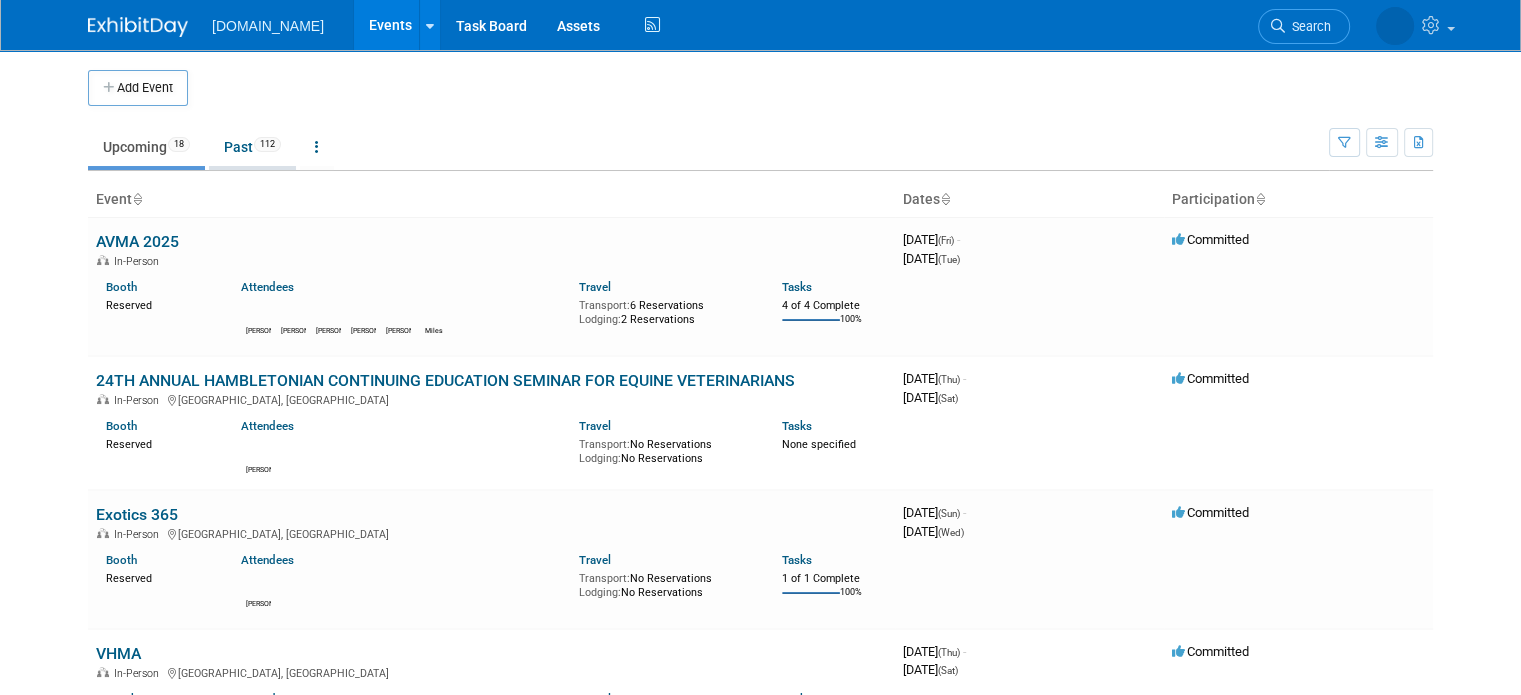 click on "112" at bounding box center [267, 144] 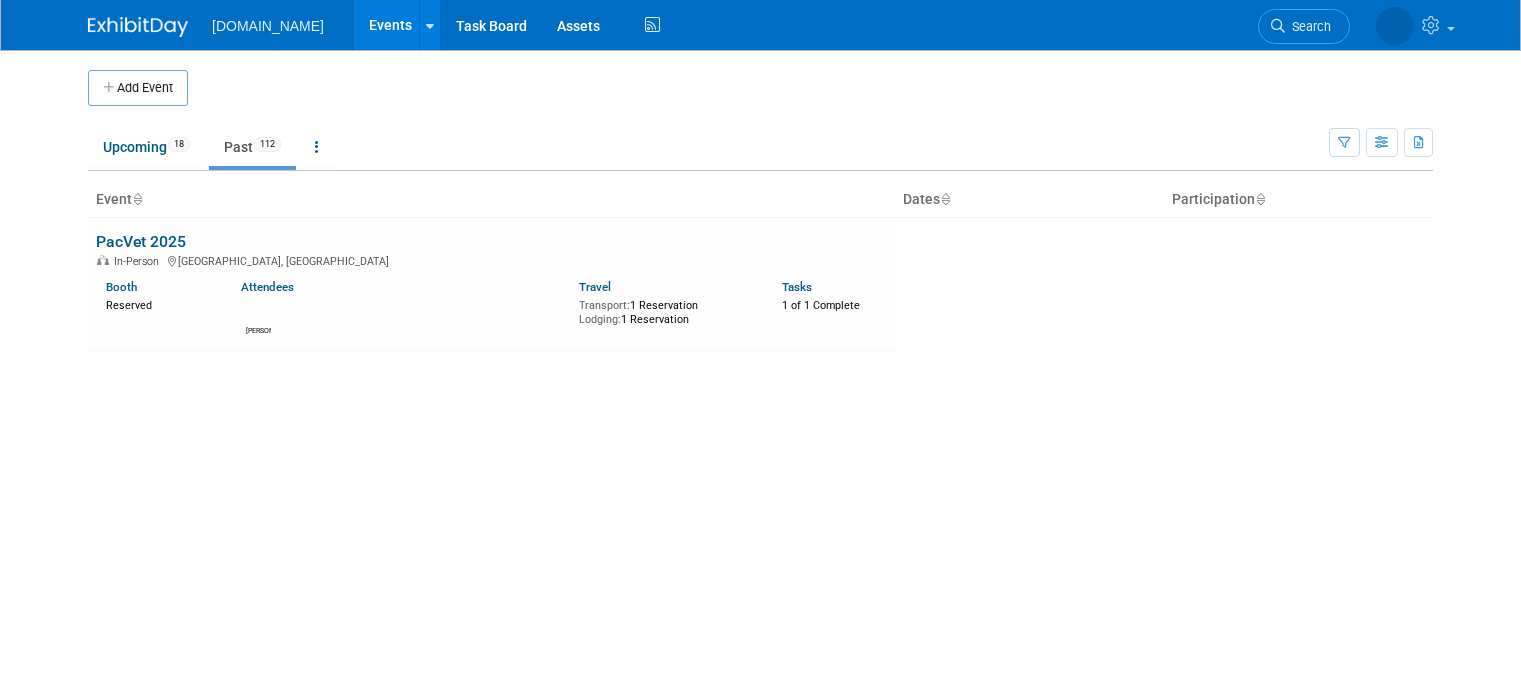 scroll, scrollTop: 0, scrollLeft: 0, axis: both 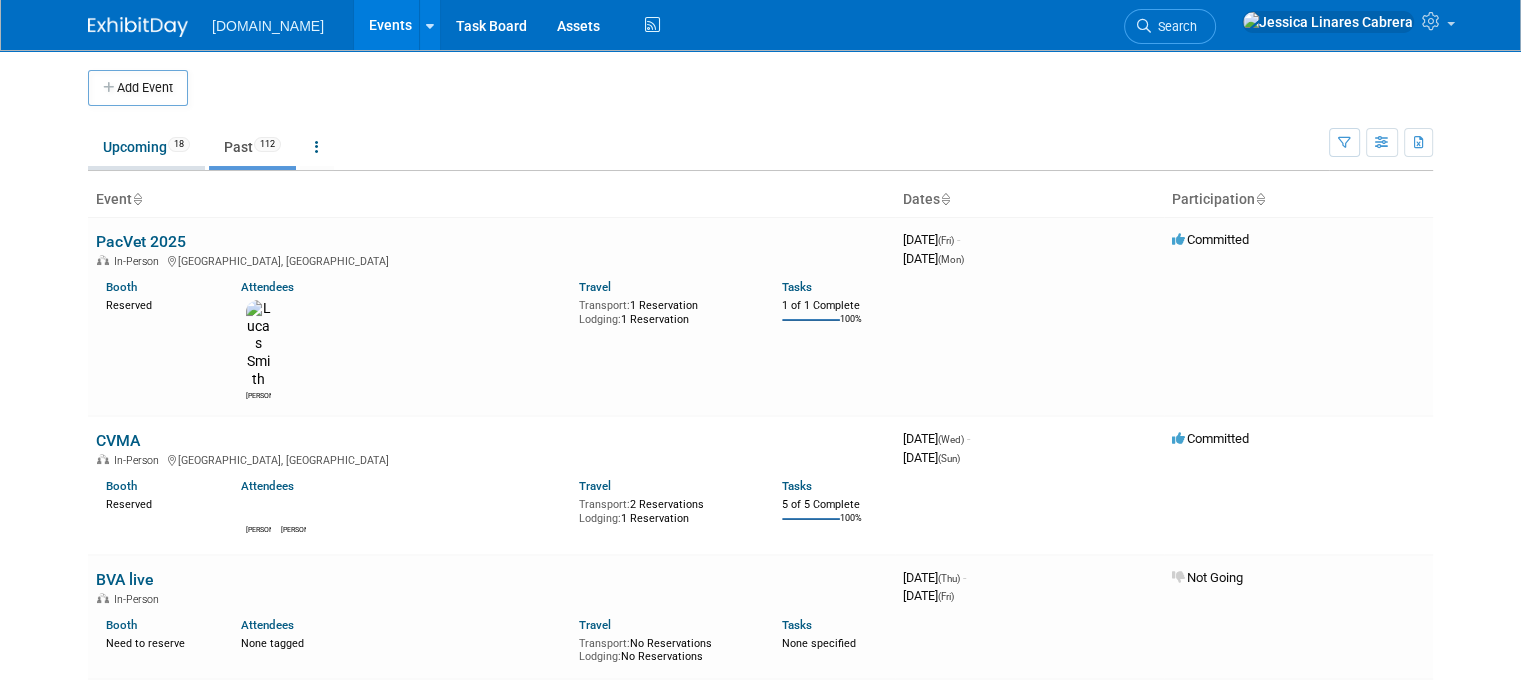 click on "Upcoming
18" at bounding box center [146, 147] 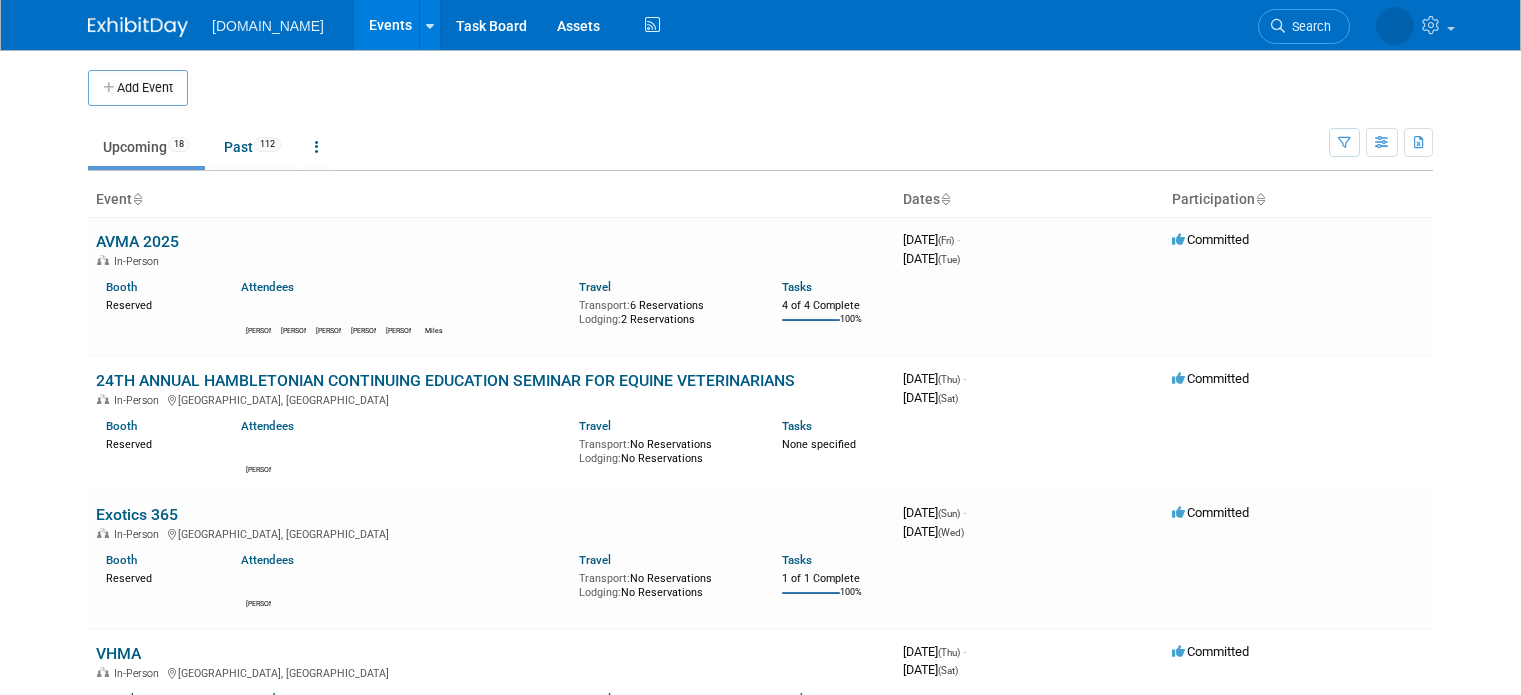scroll, scrollTop: 0, scrollLeft: 0, axis: both 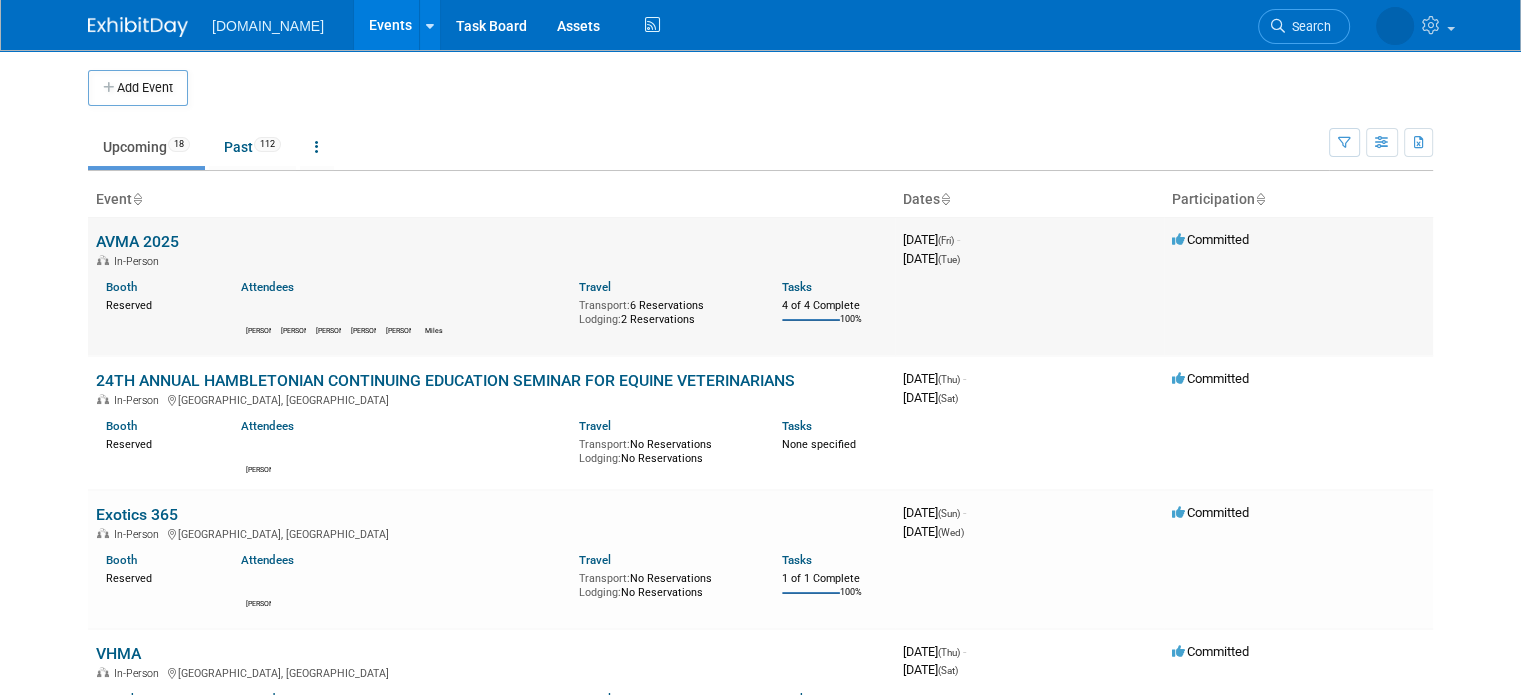 click on "AVMA 2025
In-Person
Booth
Reserved
Attendees
Shawn
Justin
Kiersten
Lucas
David
Miles
Travel
Transport:  6 Reservations
Lodging:  2 Reservations
Tasks
4 of 4 Complete
100%" at bounding box center (491, 286) 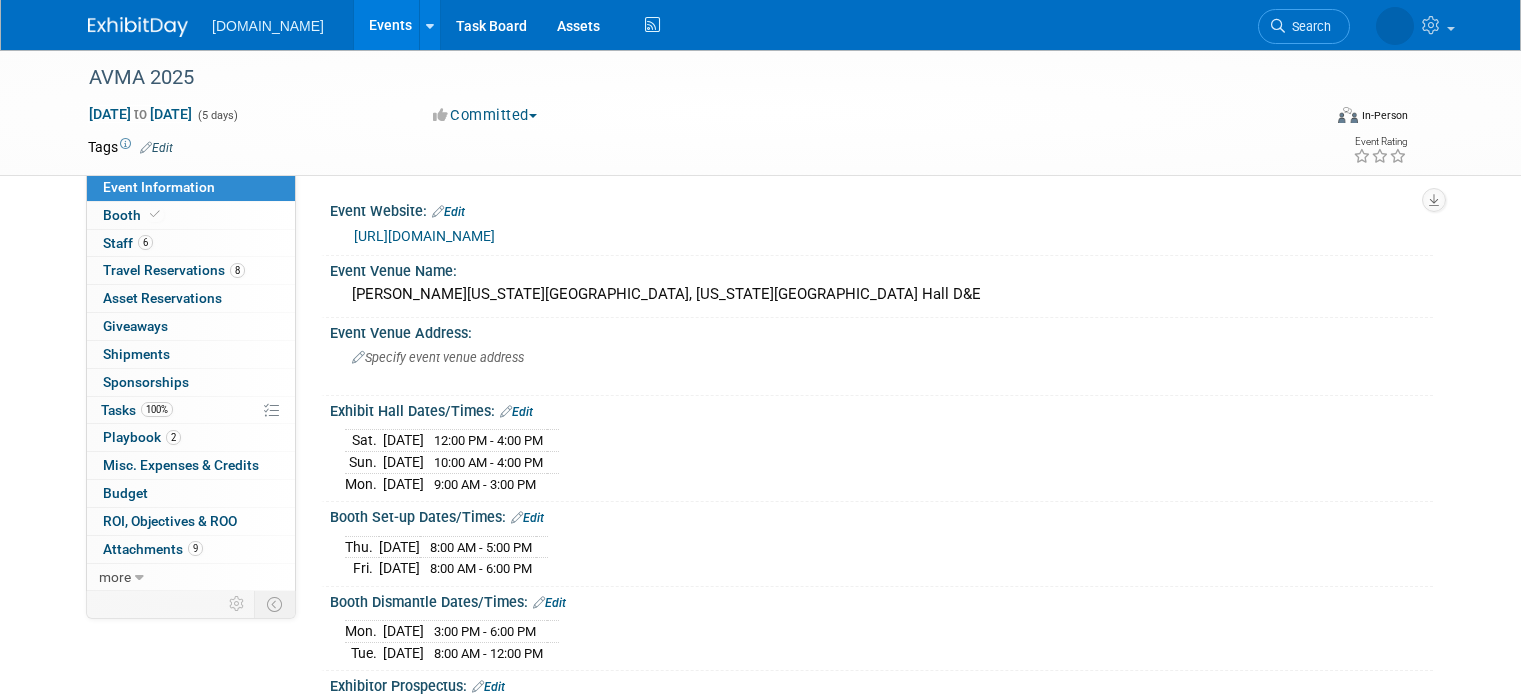 scroll, scrollTop: 0, scrollLeft: 0, axis: both 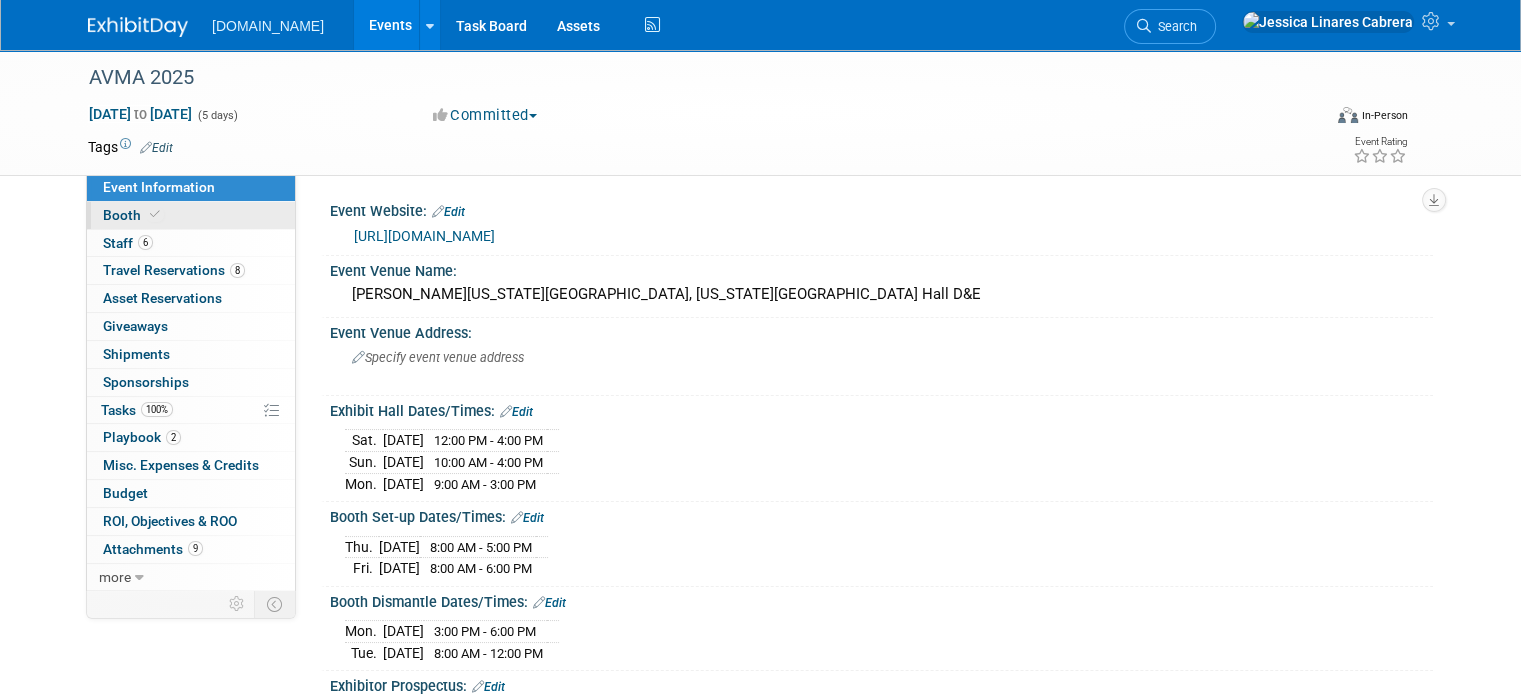 click on "Booth" at bounding box center (133, 215) 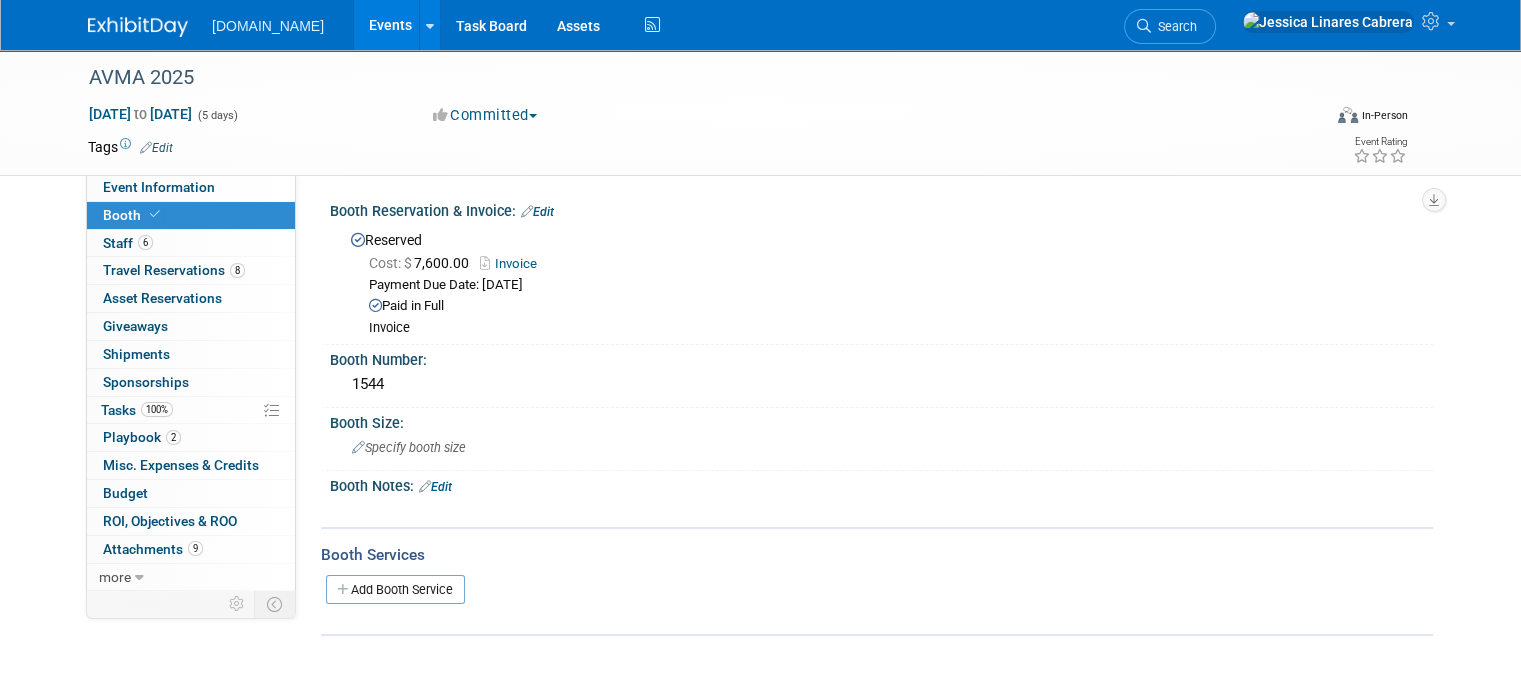click on "Invoice" at bounding box center [513, 263] 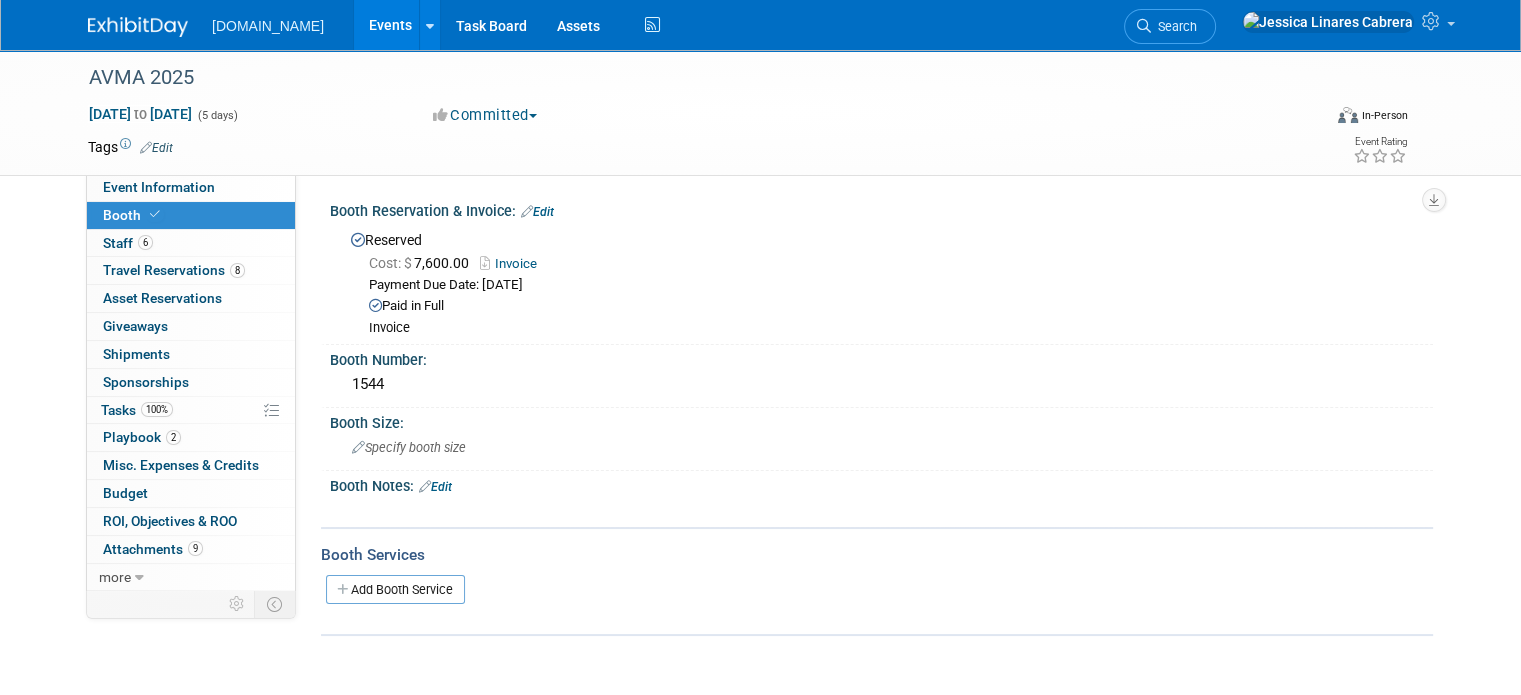 click on "Events" at bounding box center [390, 25] 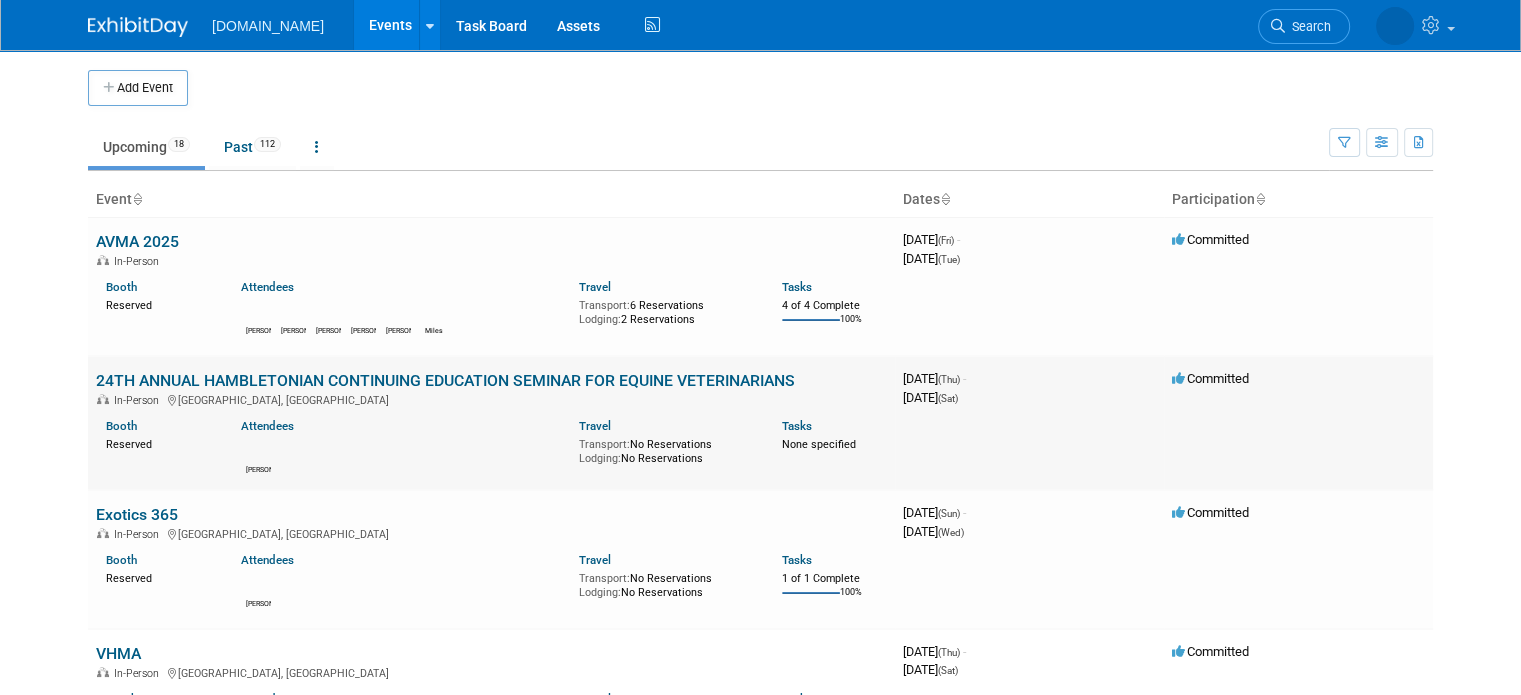 scroll, scrollTop: 16, scrollLeft: 0, axis: vertical 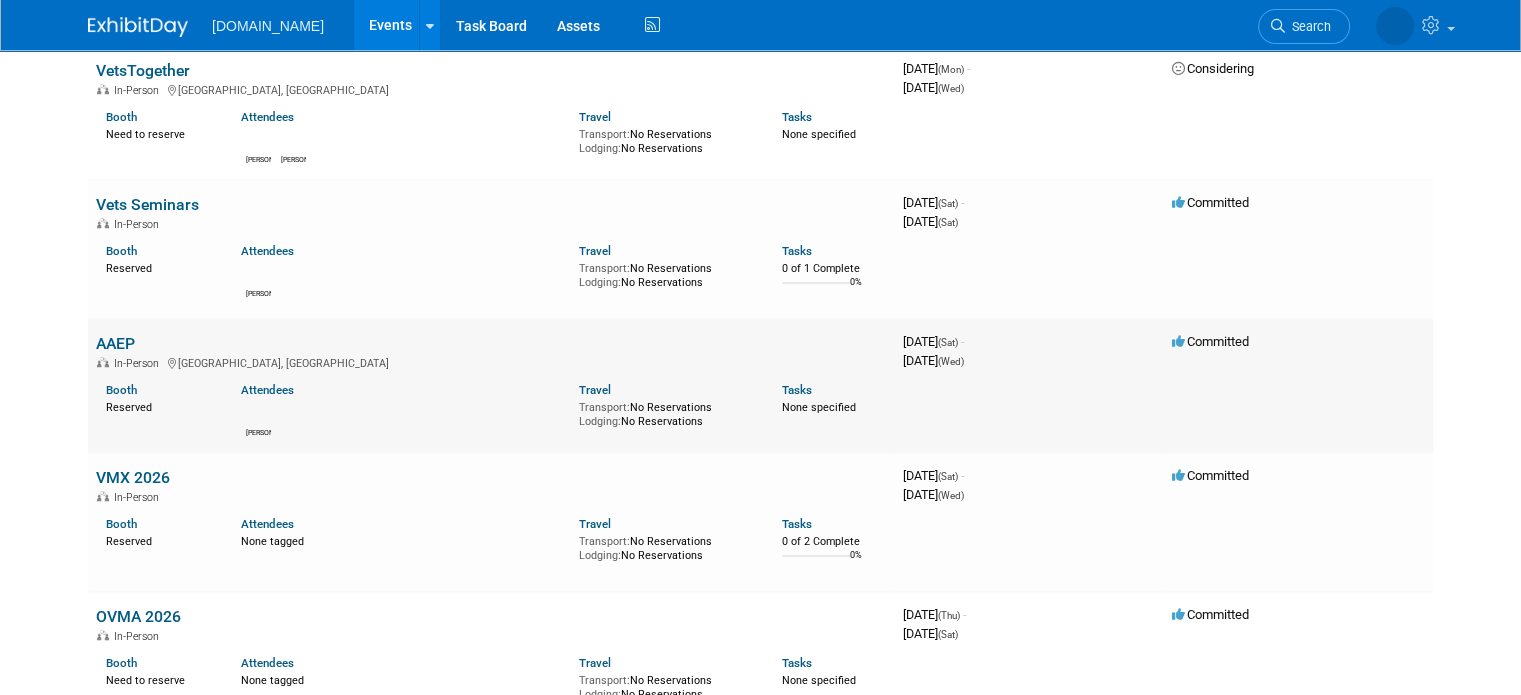 click on "AAEP" at bounding box center (115, 343) 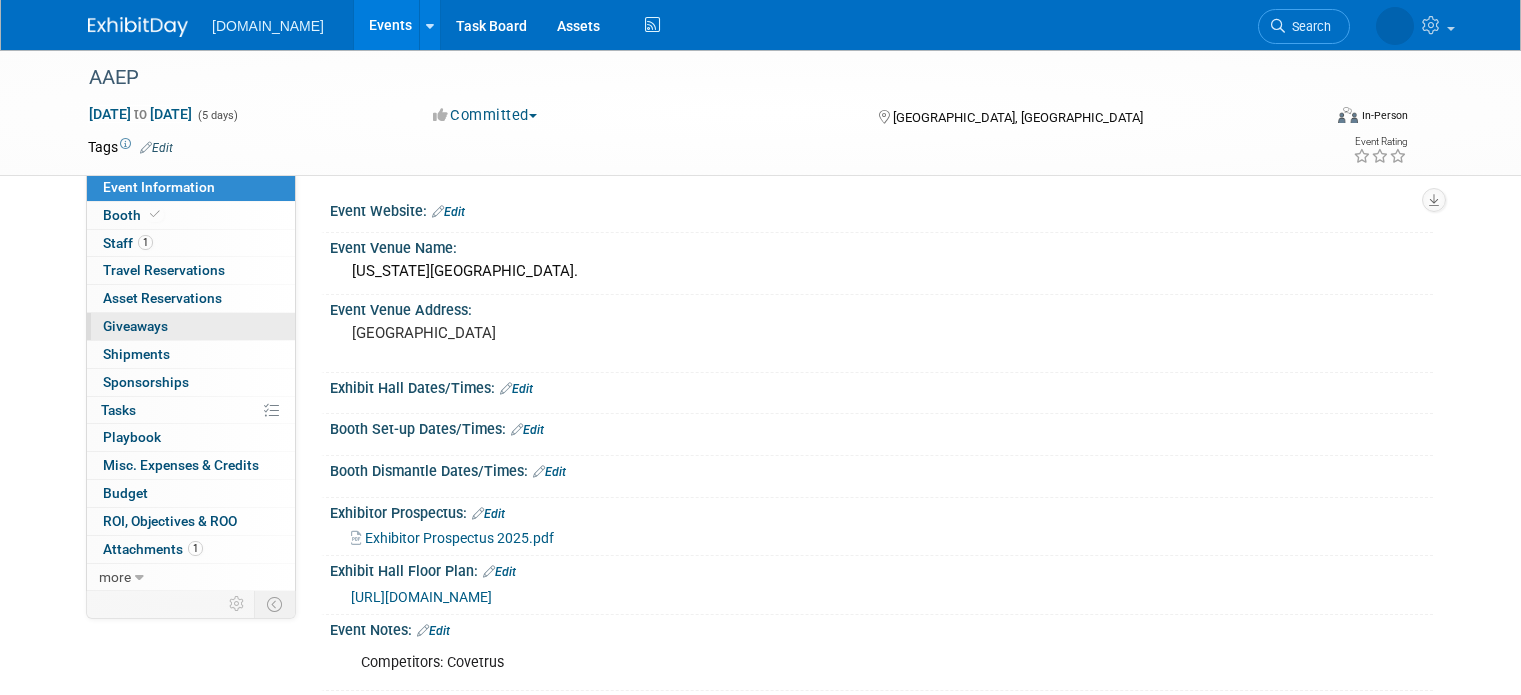scroll, scrollTop: 0, scrollLeft: 0, axis: both 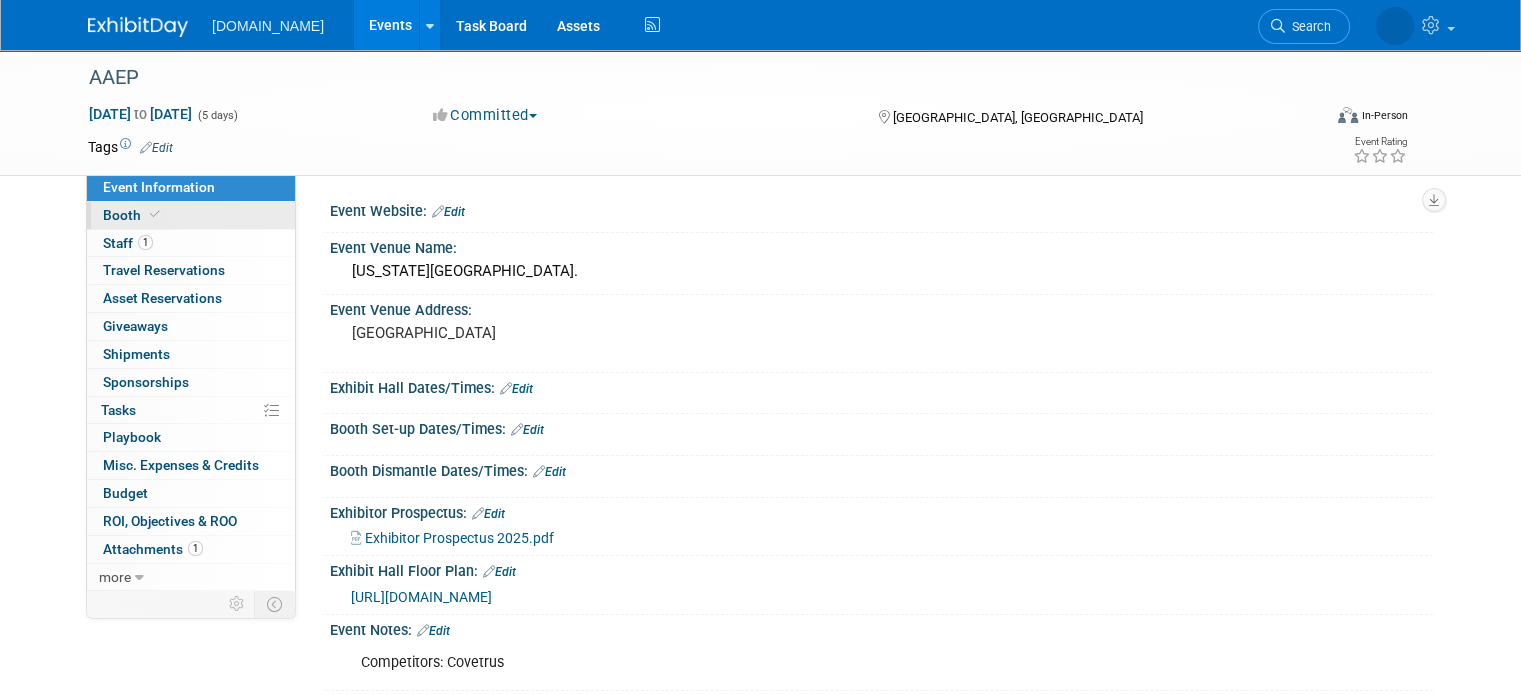 click on "Booth" at bounding box center [133, 215] 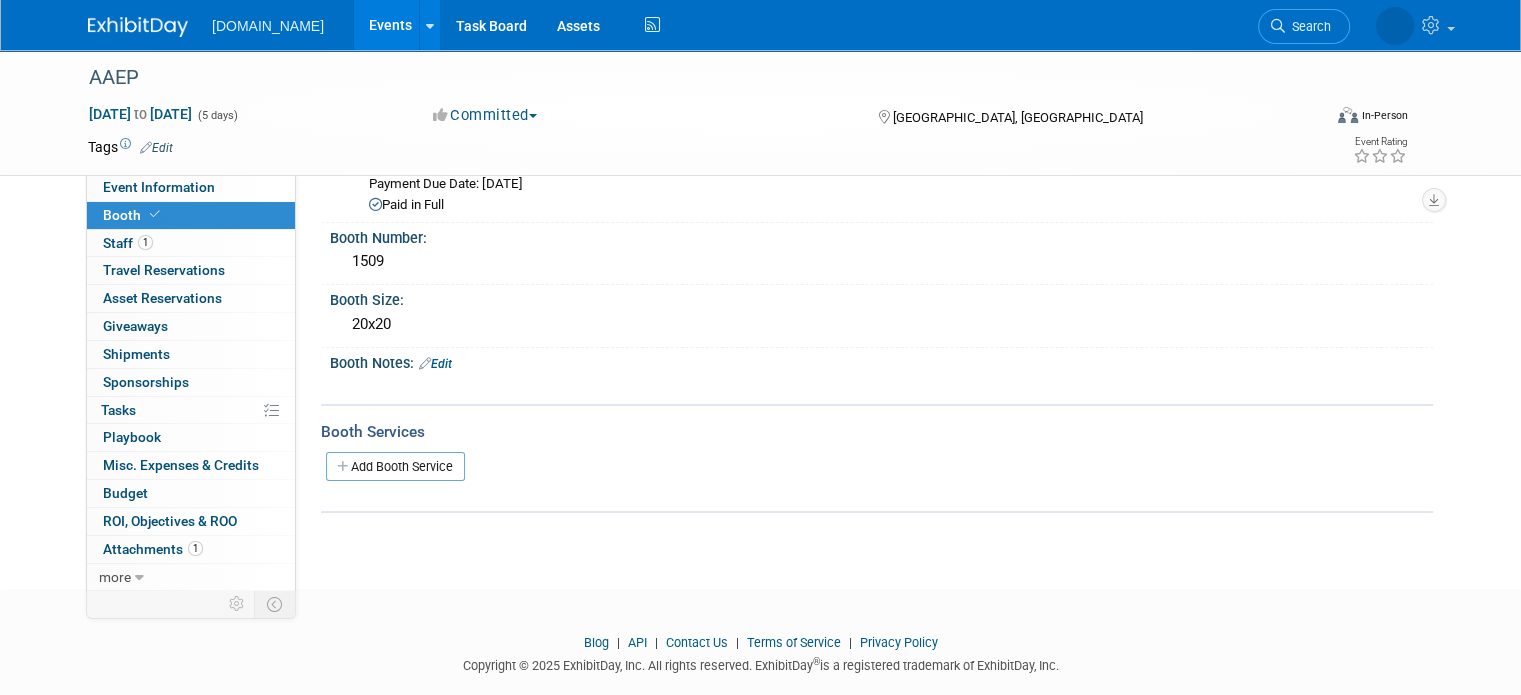 scroll, scrollTop: 0, scrollLeft: 0, axis: both 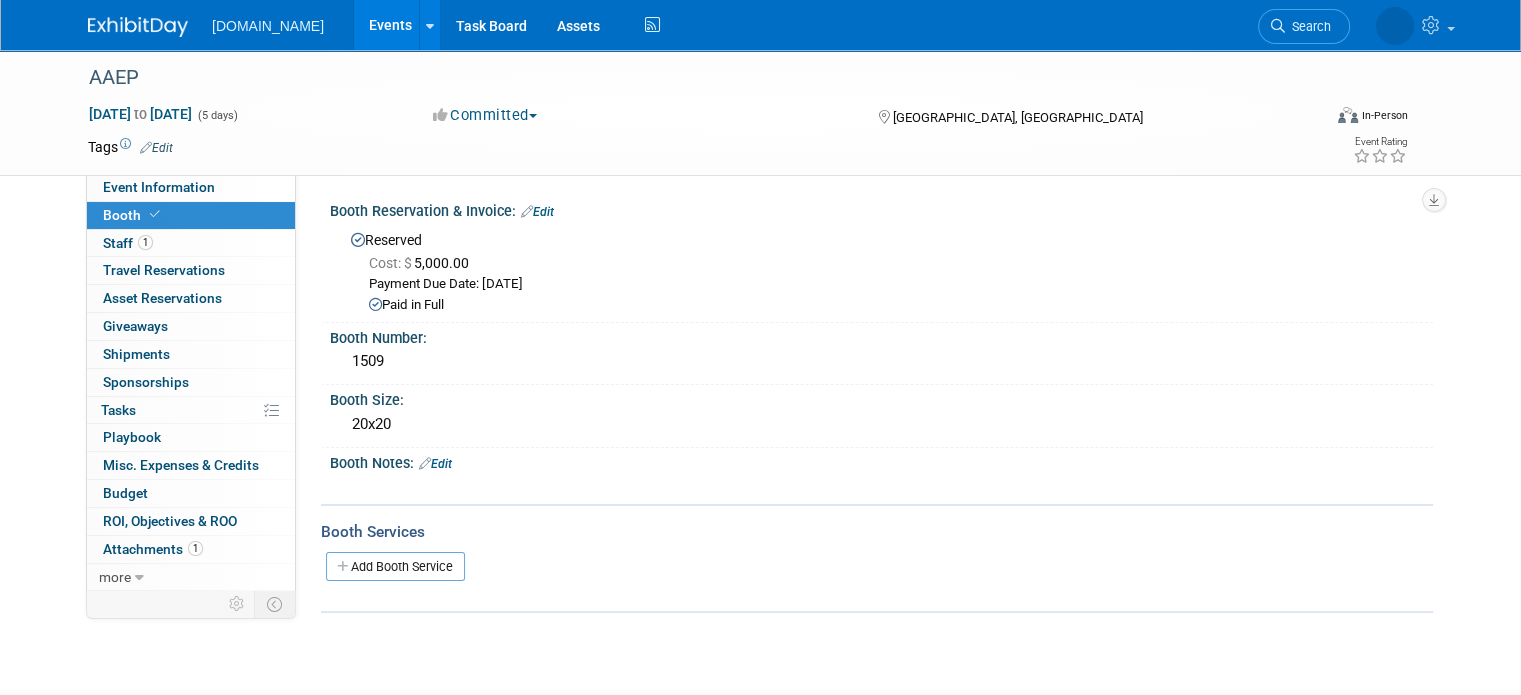 click on "Booth Reservation & Invoice:
Edit" at bounding box center [881, 209] 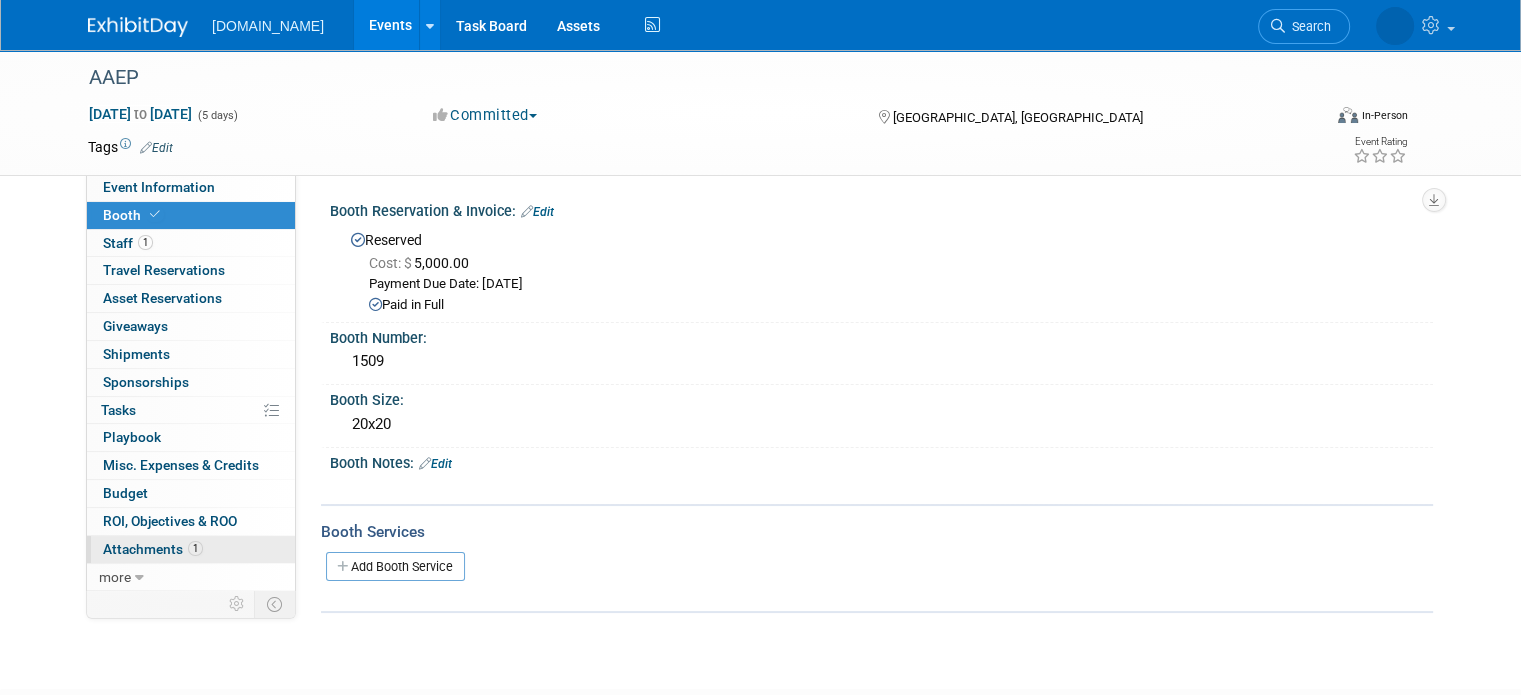 click on "Attachments 1" at bounding box center (153, 549) 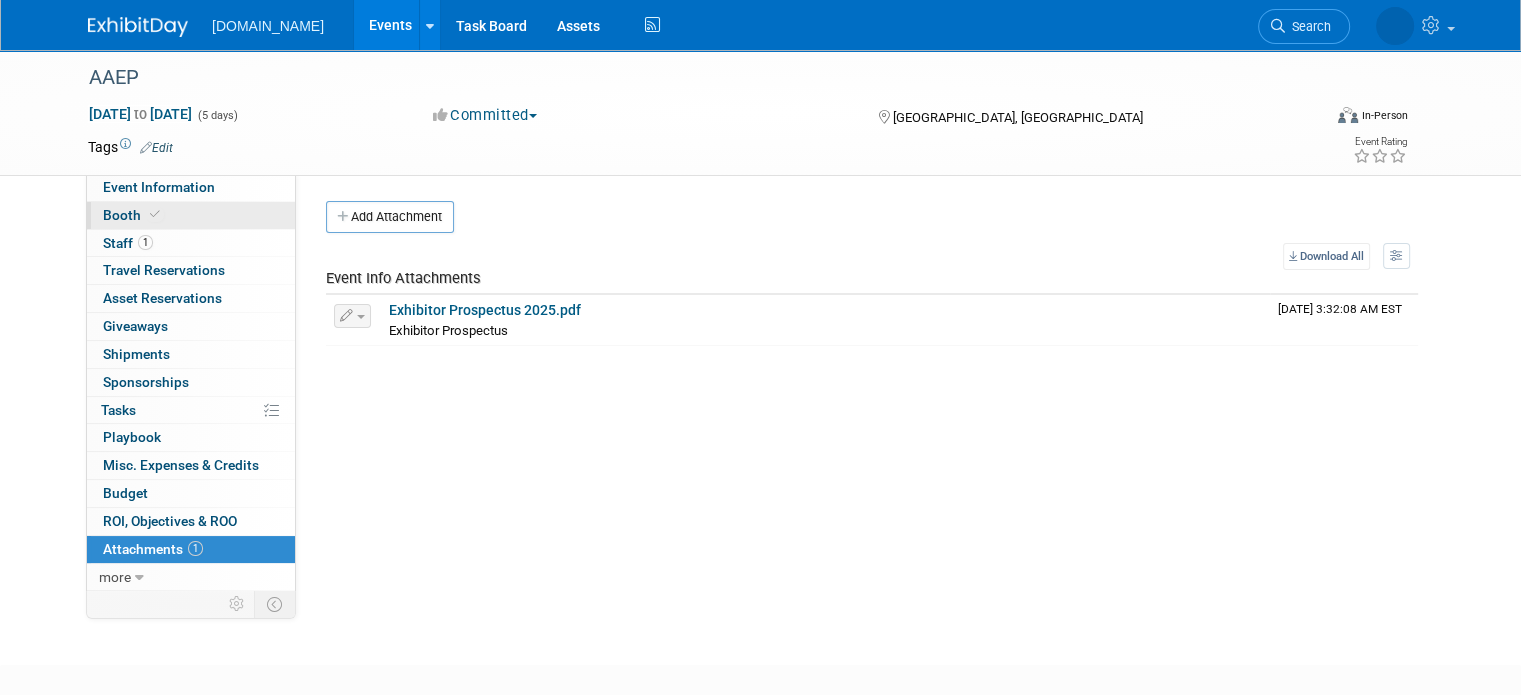 click at bounding box center (155, 214) 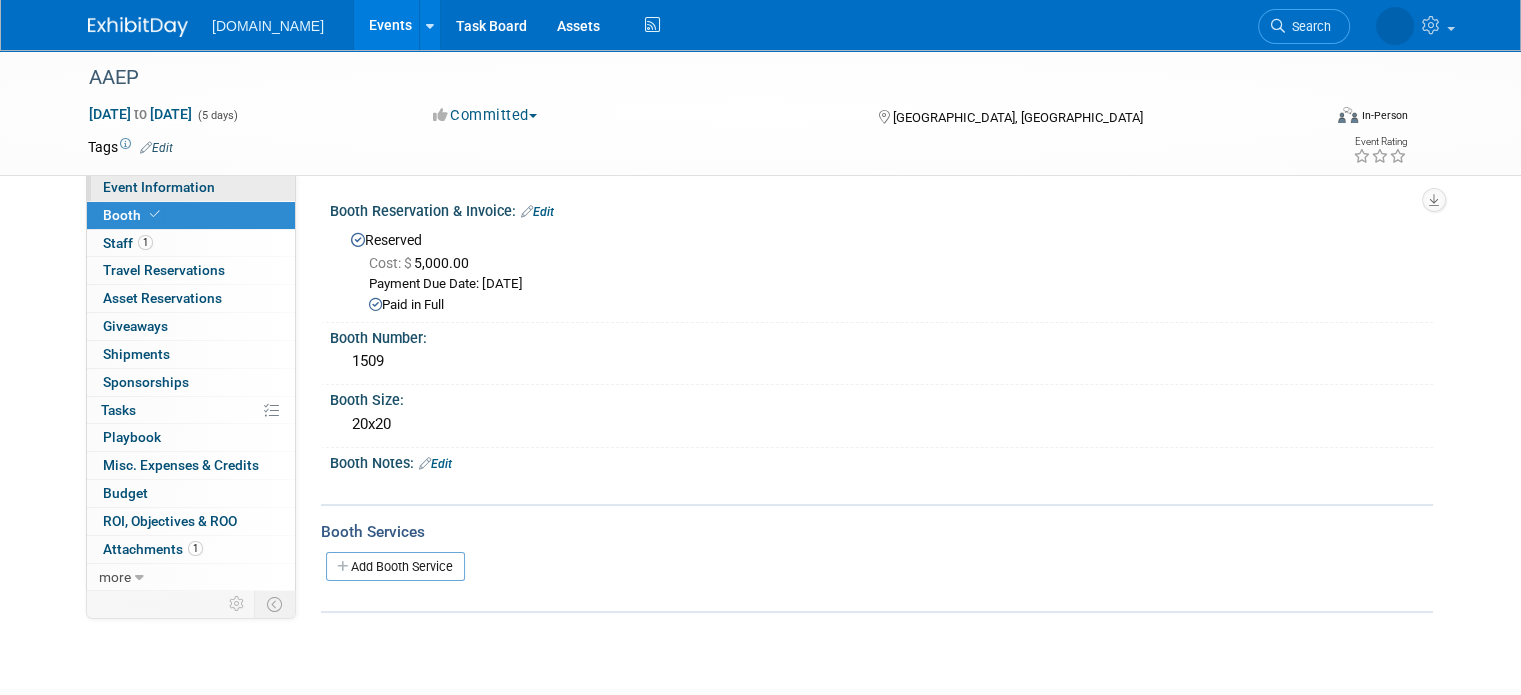 click on "Event Information" at bounding box center [159, 187] 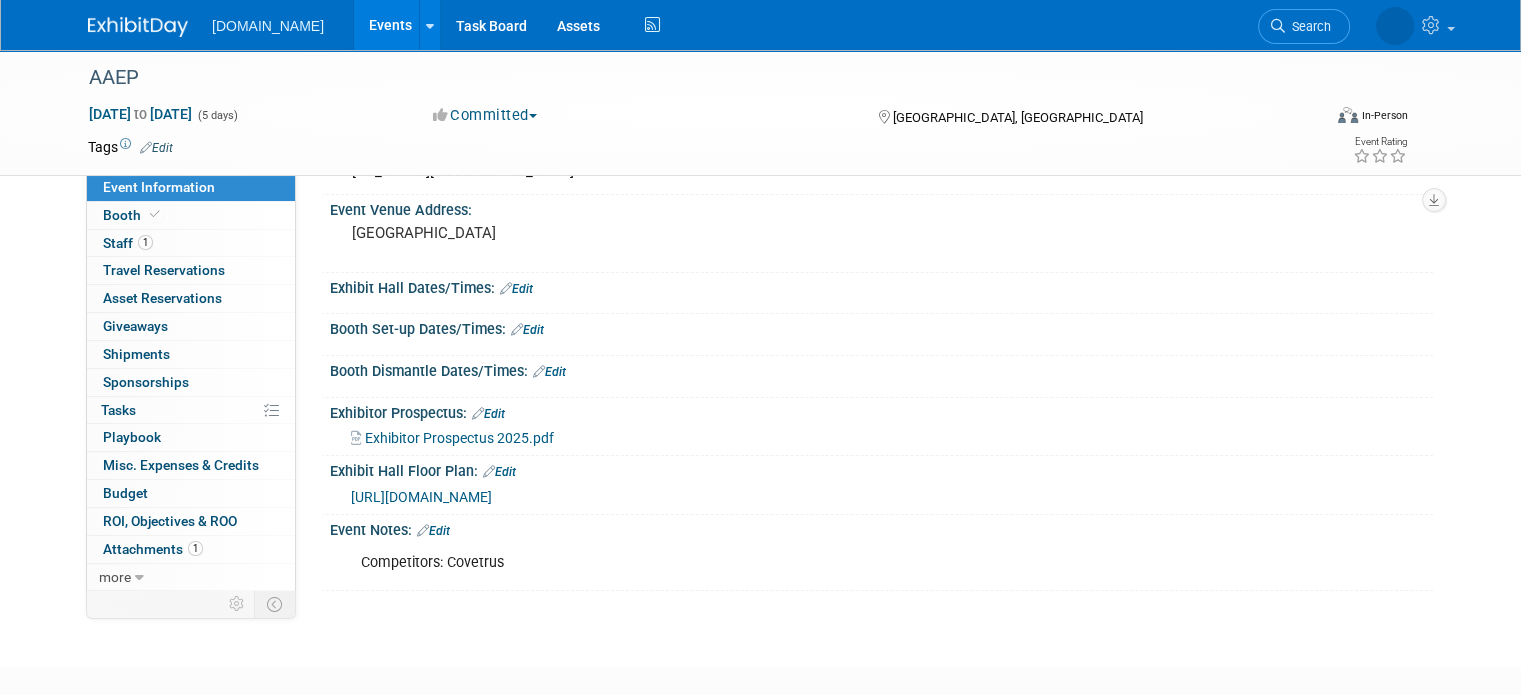scroll, scrollTop: 0, scrollLeft: 0, axis: both 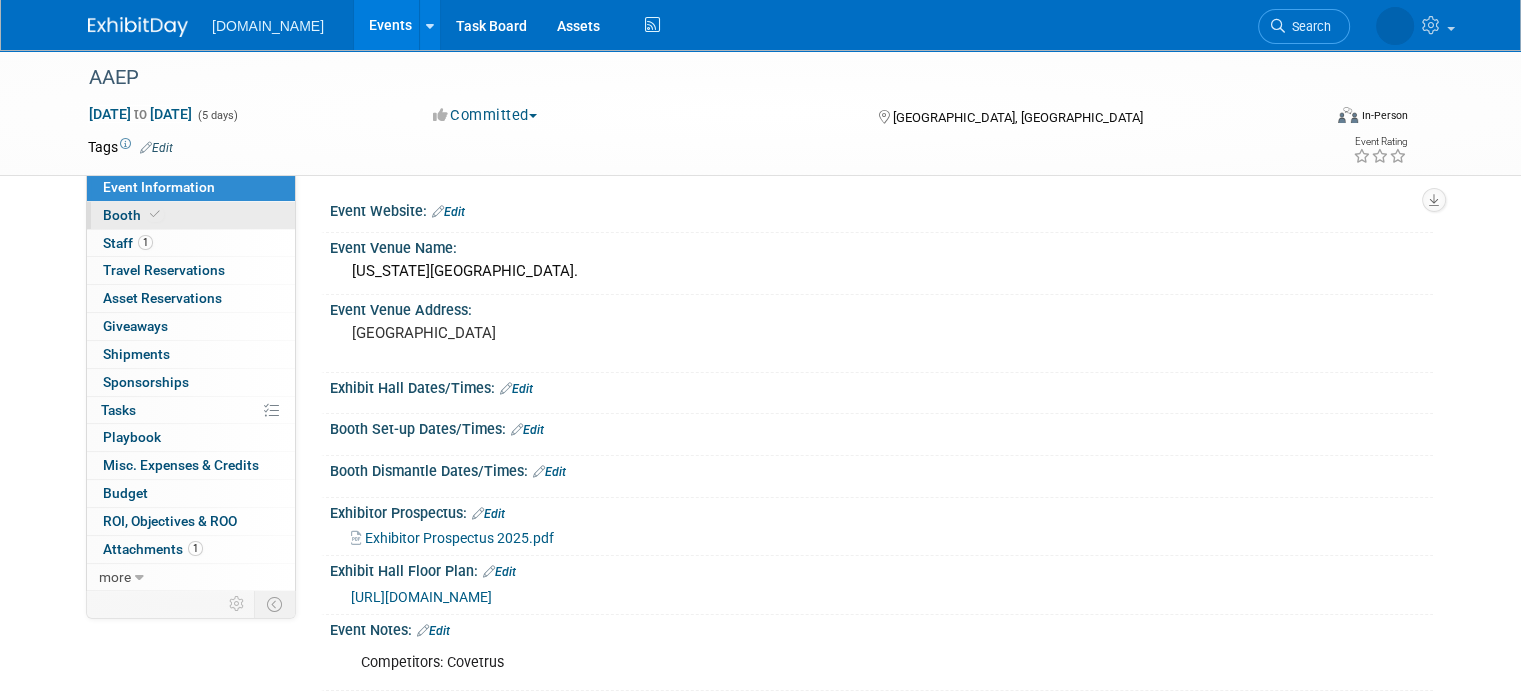 click on "Booth" at bounding box center [133, 215] 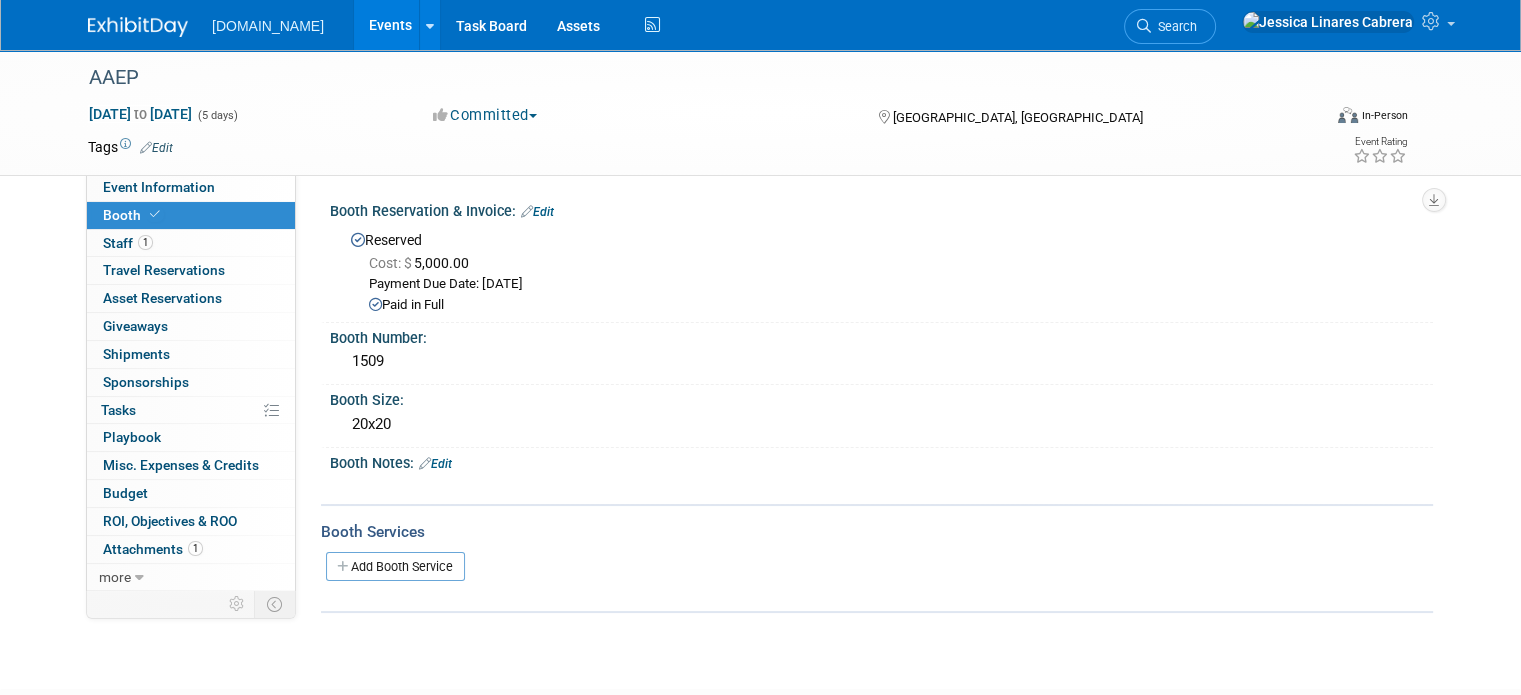 click on "Events" at bounding box center (390, 25) 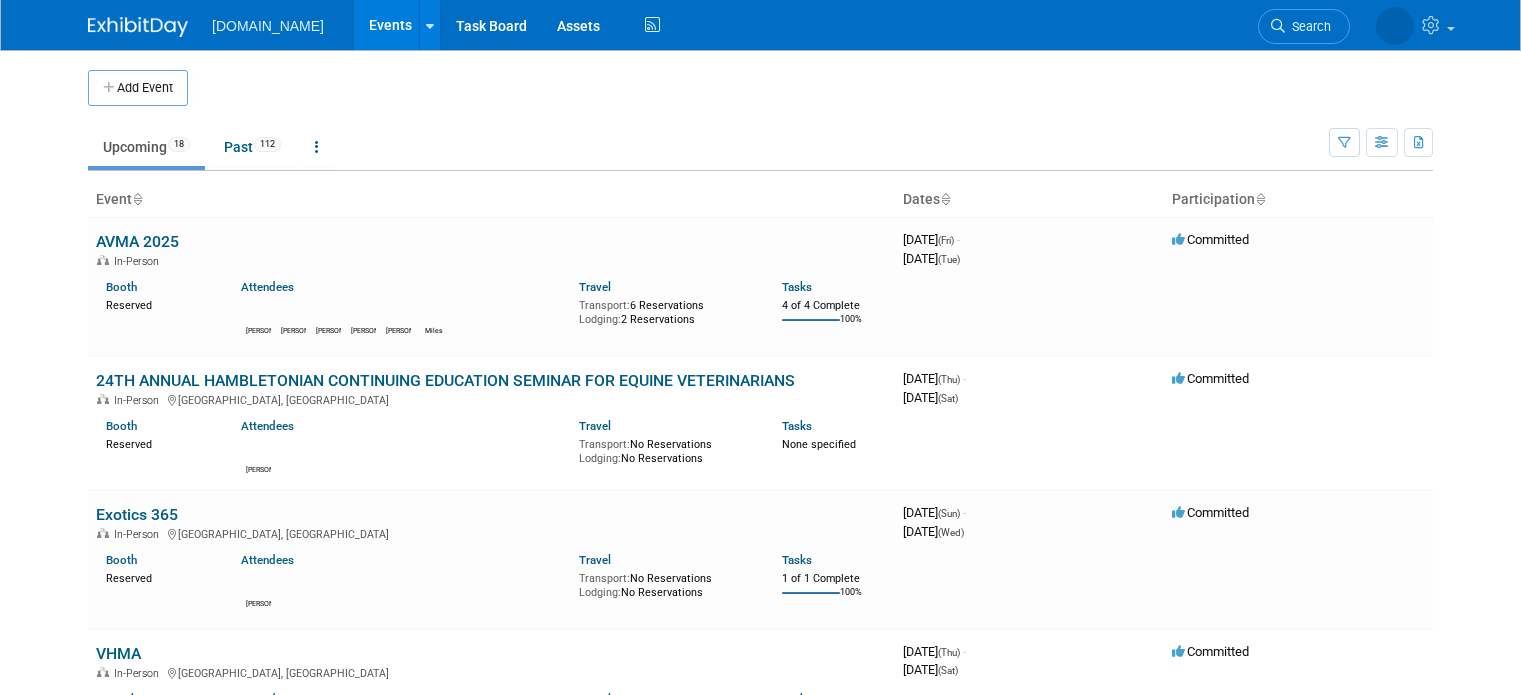 scroll, scrollTop: 0, scrollLeft: 0, axis: both 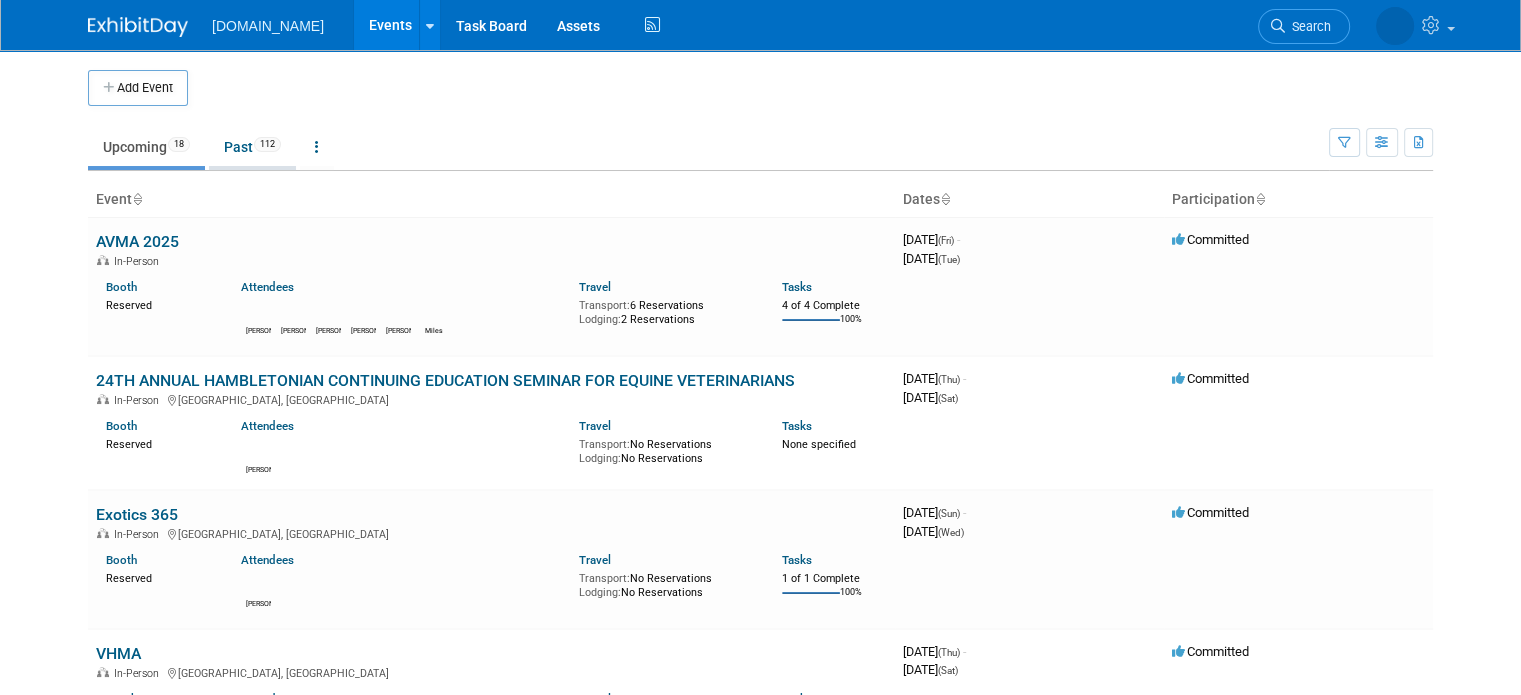 click on "Past
112" at bounding box center (252, 147) 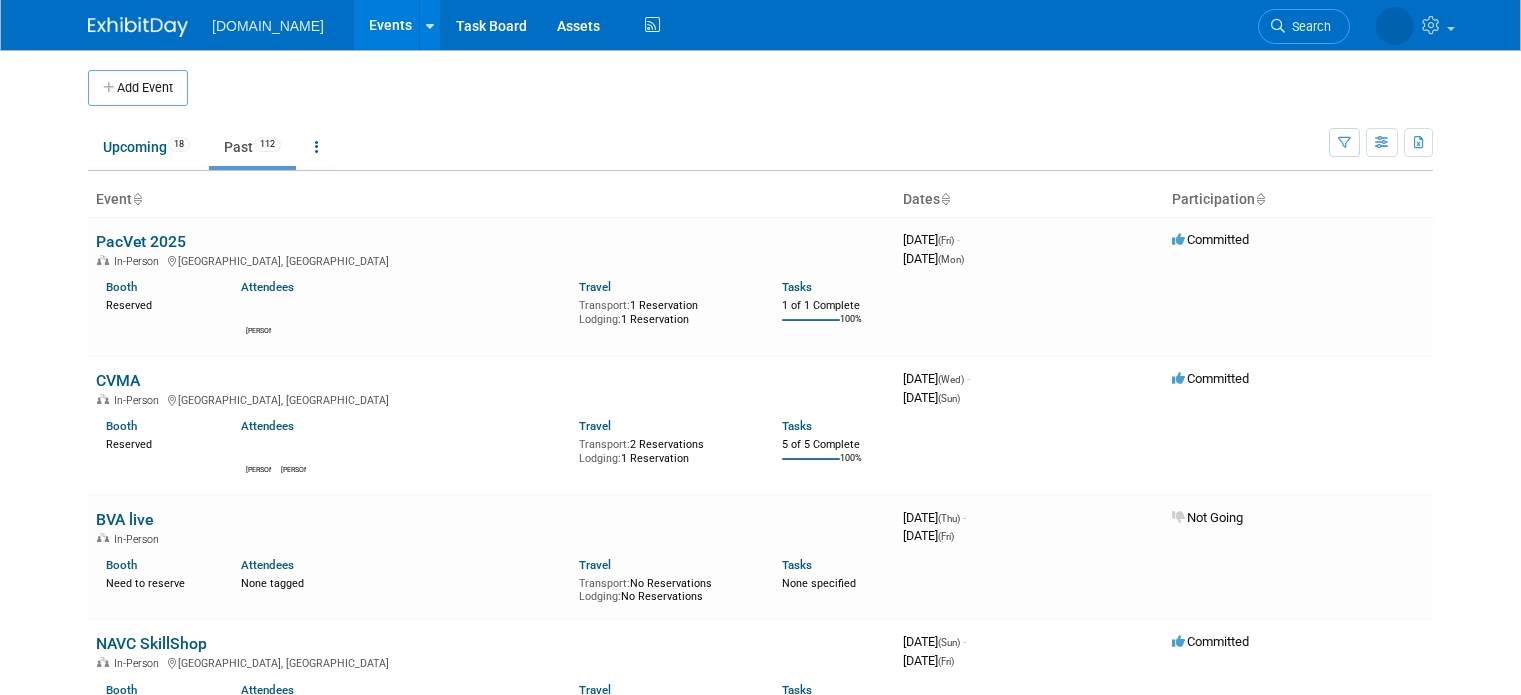 scroll, scrollTop: 0, scrollLeft: 0, axis: both 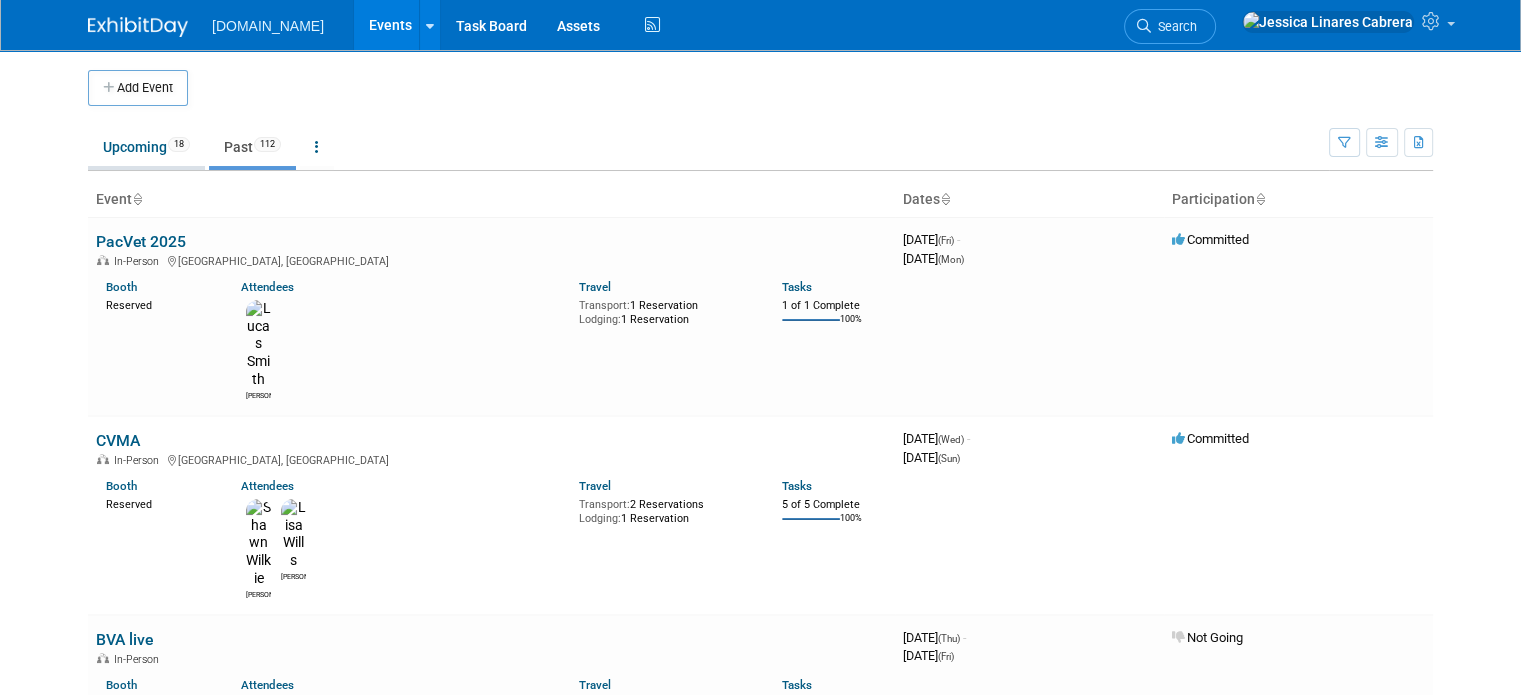 click on "Upcoming
18" at bounding box center [146, 147] 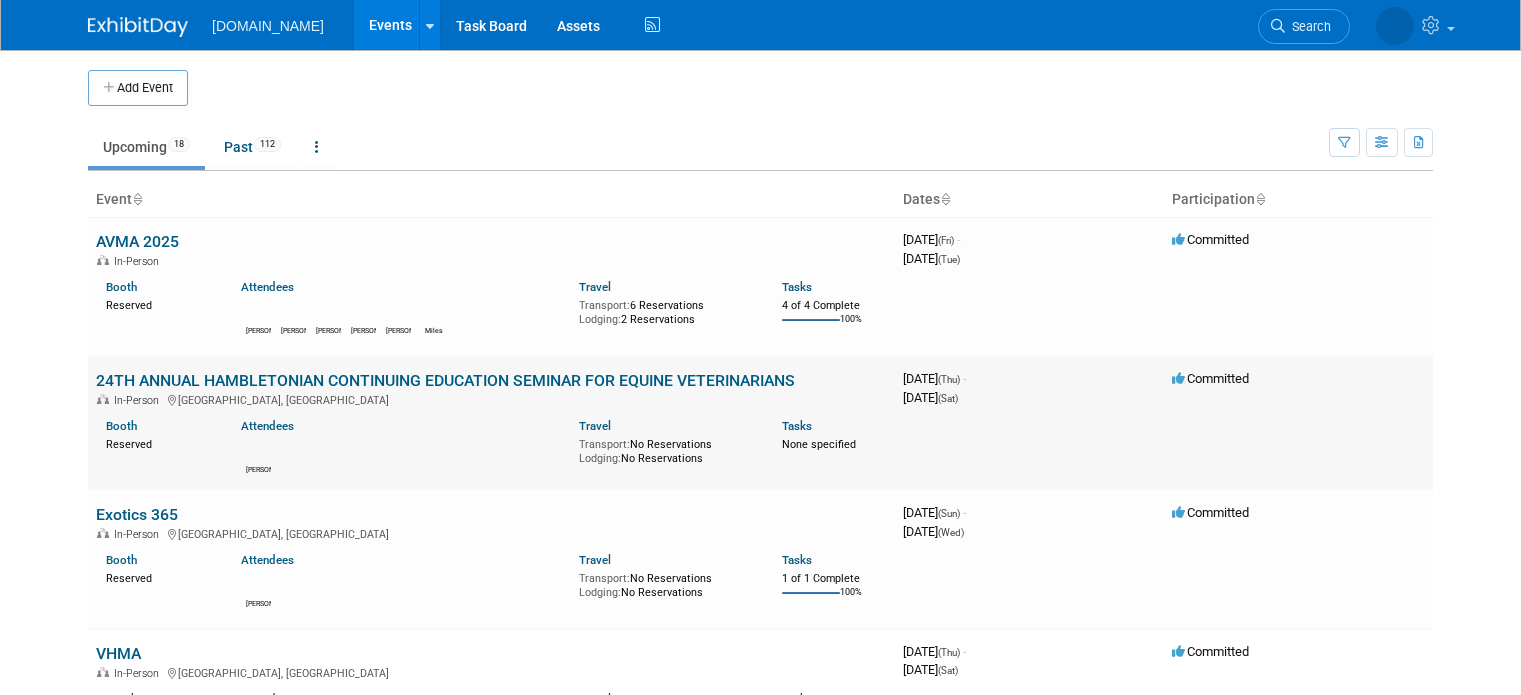 scroll, scrollTop: 0, scrollLeft: 0, axis: both 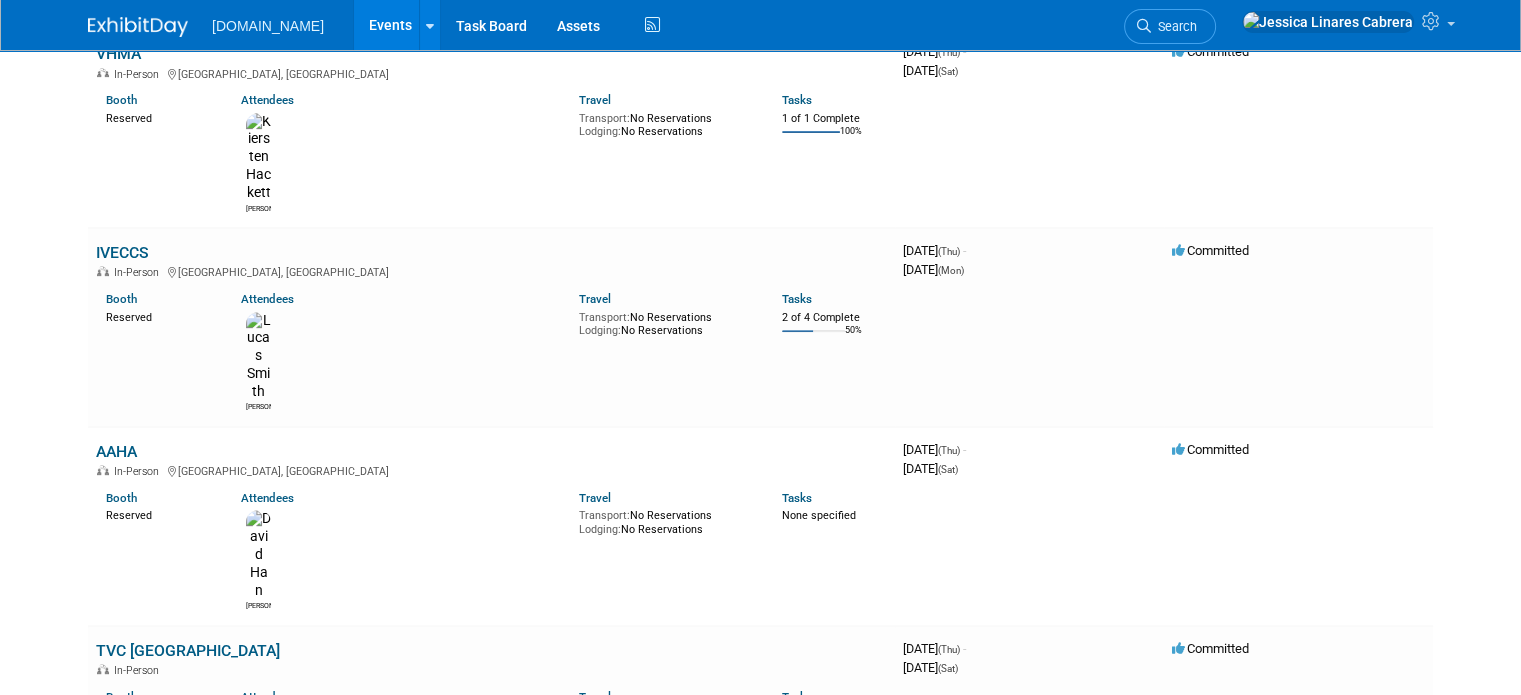 click on "SWVS
In-Person
[GEOGRAPHIC_DATA], [GEOGRAPHIC_DATA]
Booth
Reserved
Attendees
[GEOGRAPHIC_DATA]
Travel
Transport:  No Reservations
Lodging:  No Reservations
Tasks
None specified" at bounding box center (491, 1123) 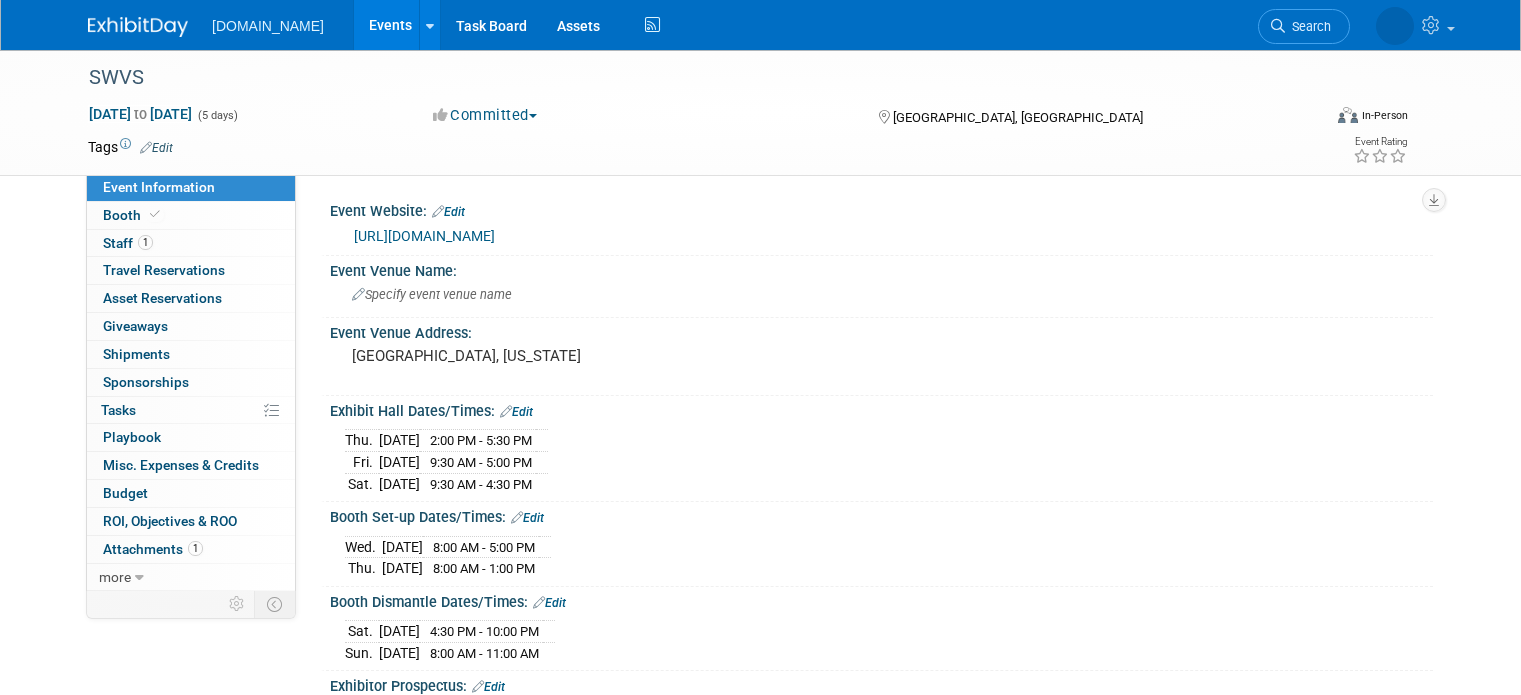 scroll, scrollTop: 0, scrollLeft: 0, axis: both 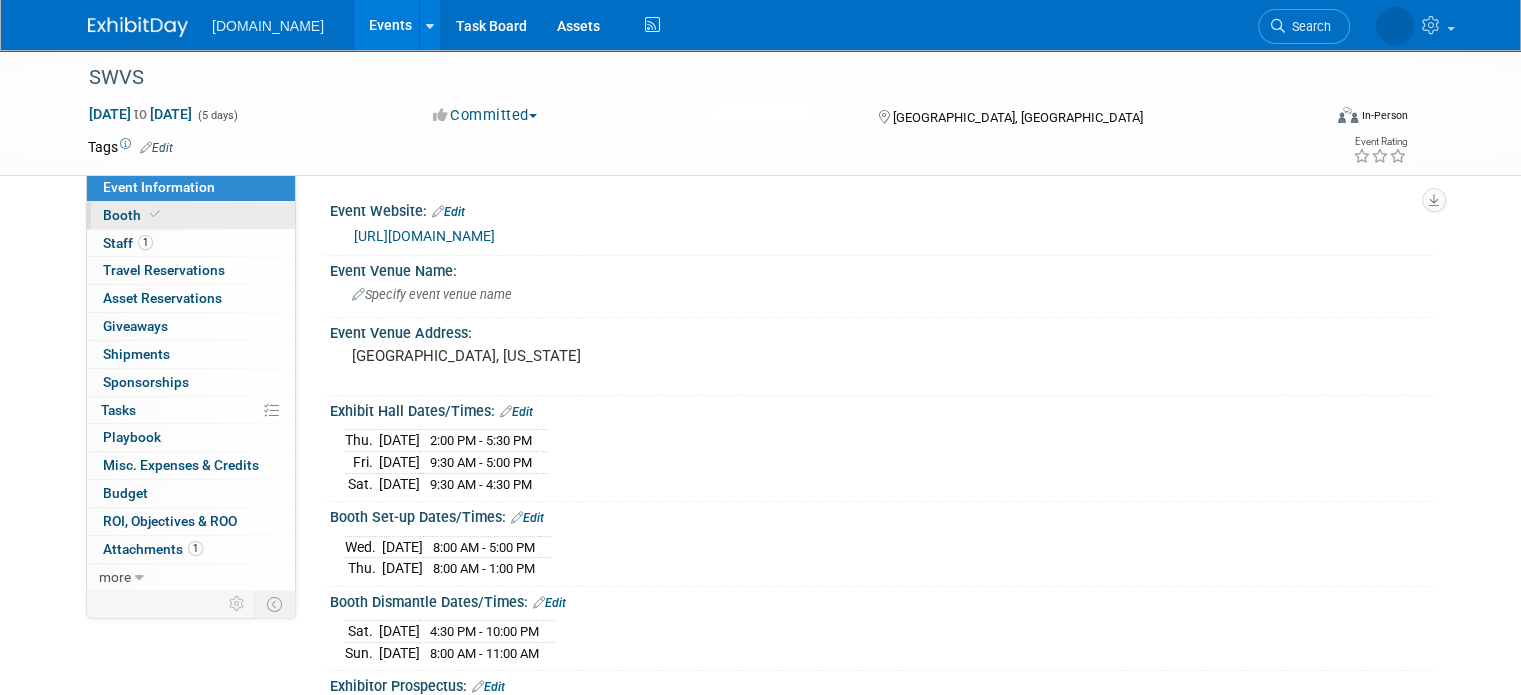 click on "Booth" at bounding box center (133, 215) 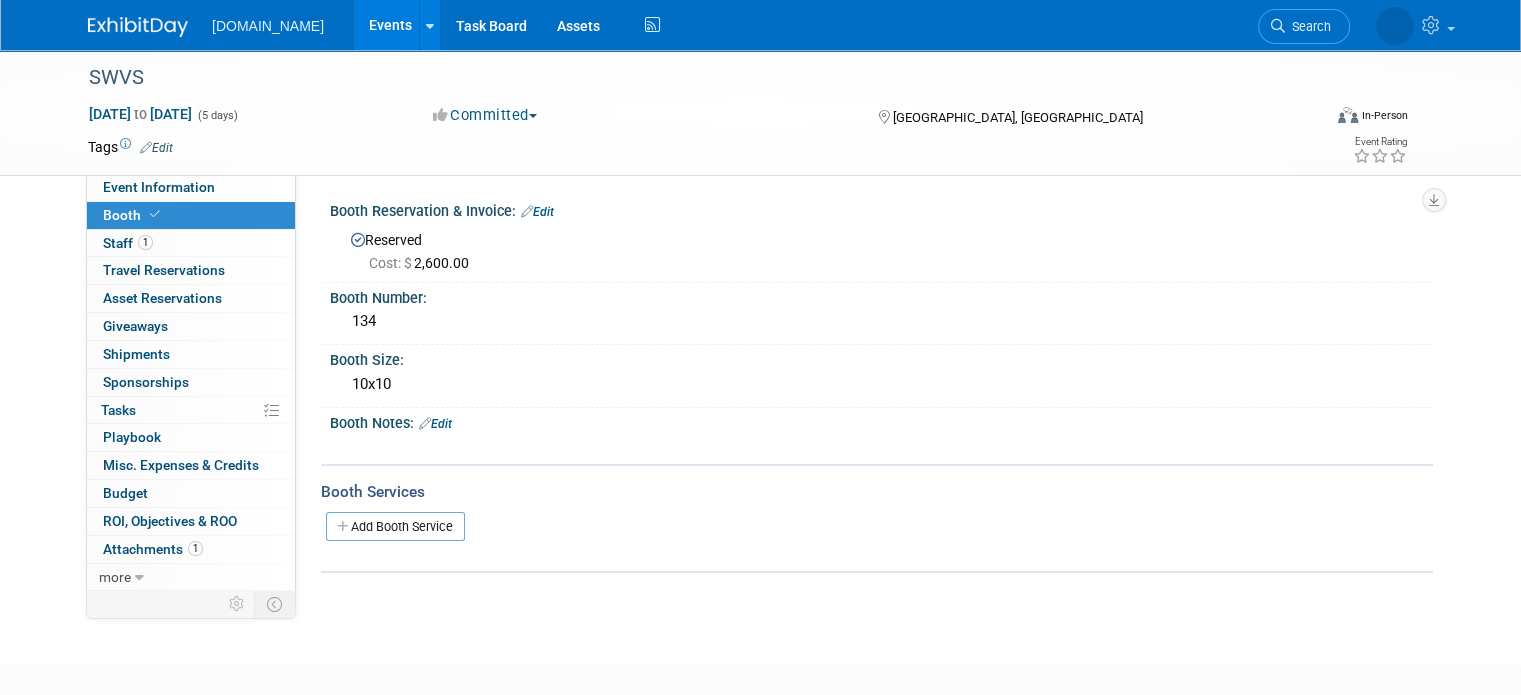 click at bounding box center (527, 211) 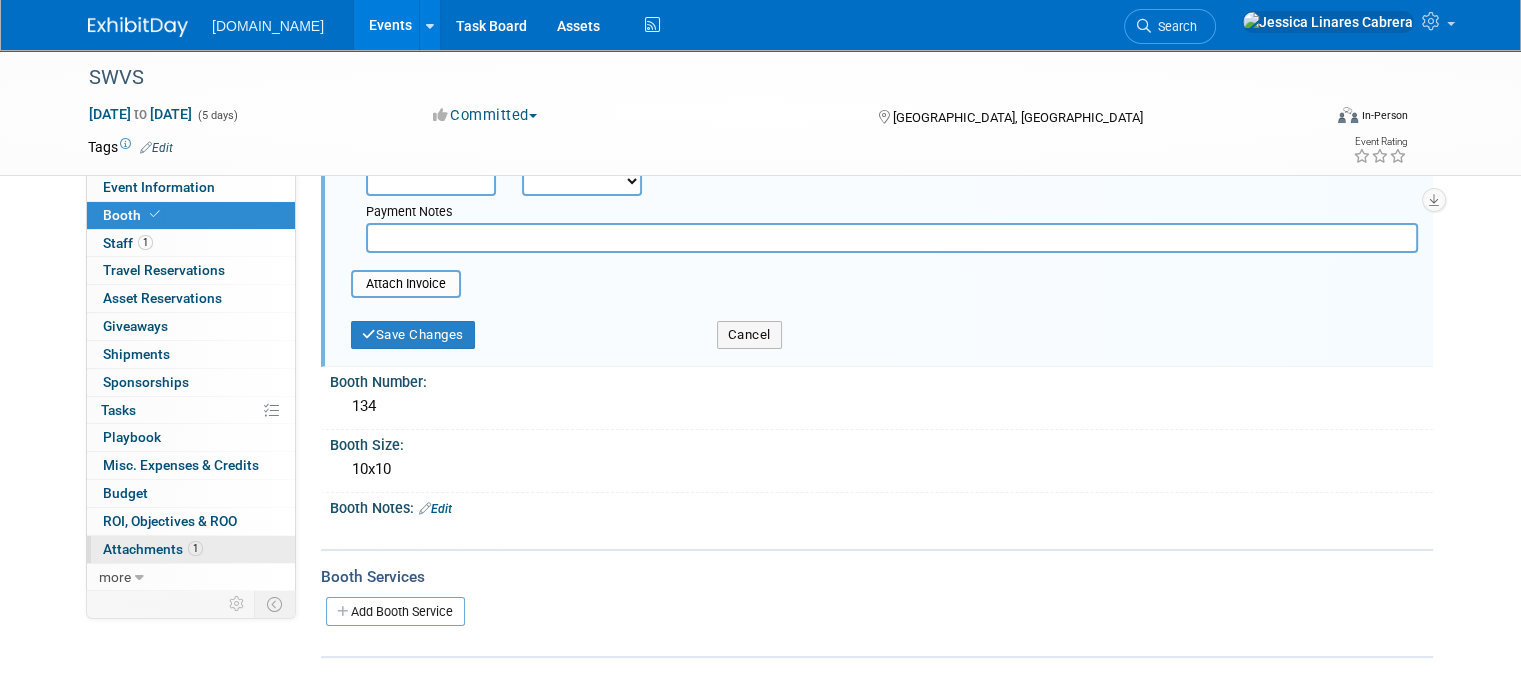 scroll, scrollTop: 200, scrollLeft: 0, axis: vertical 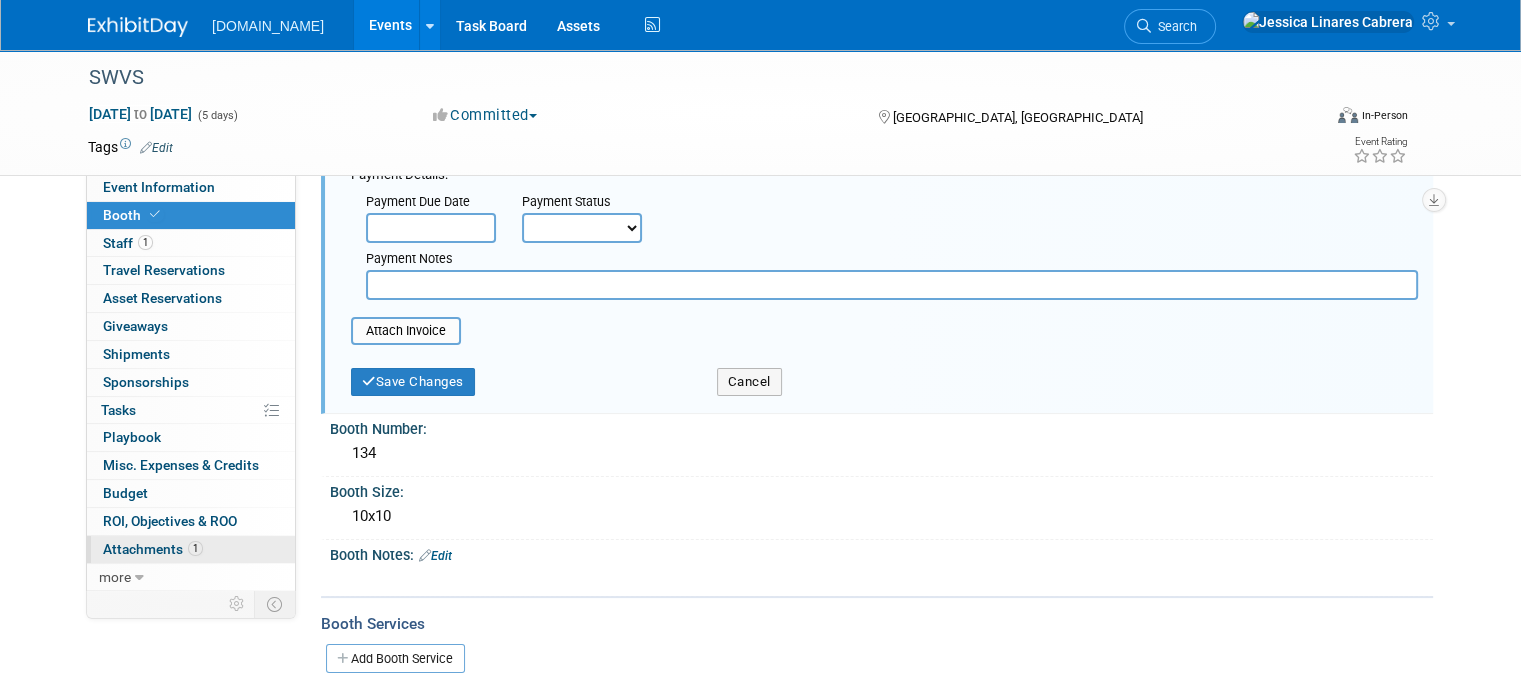 click on "1
Attachments 1" at bounding box center (191, 549) 